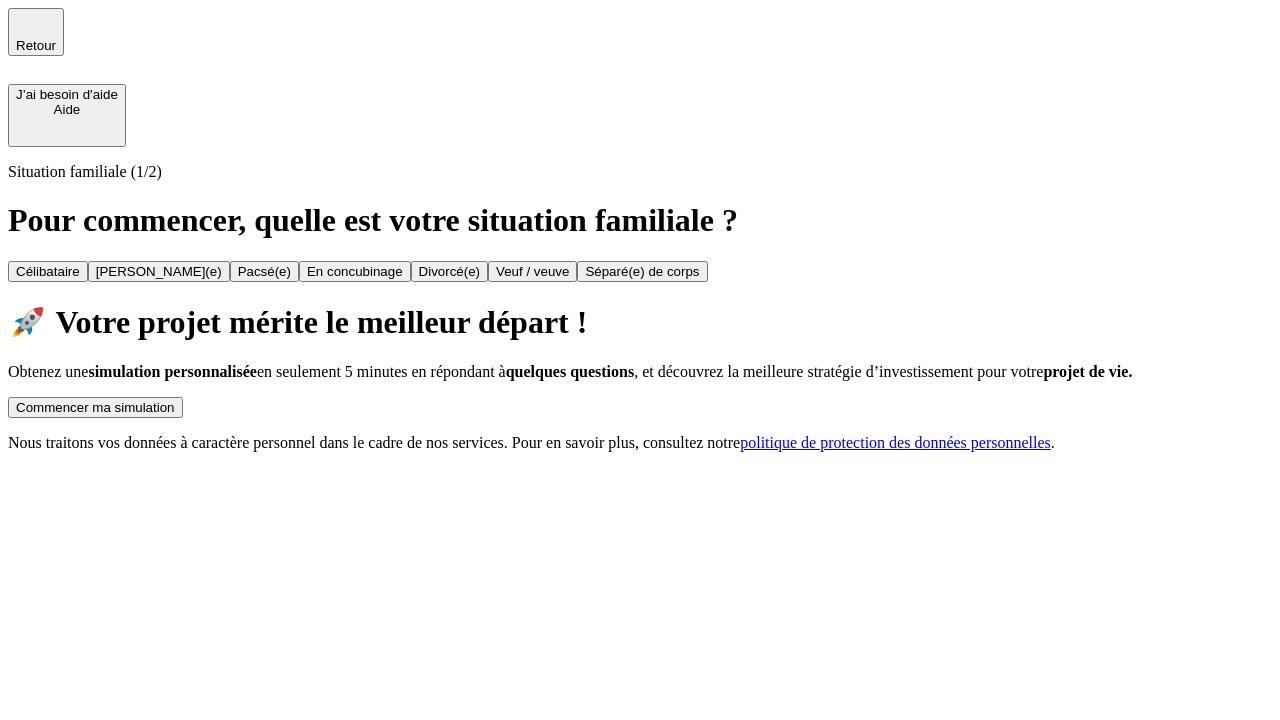 scroll, scrollTop: 0, scrollLeft: 0, axis: both 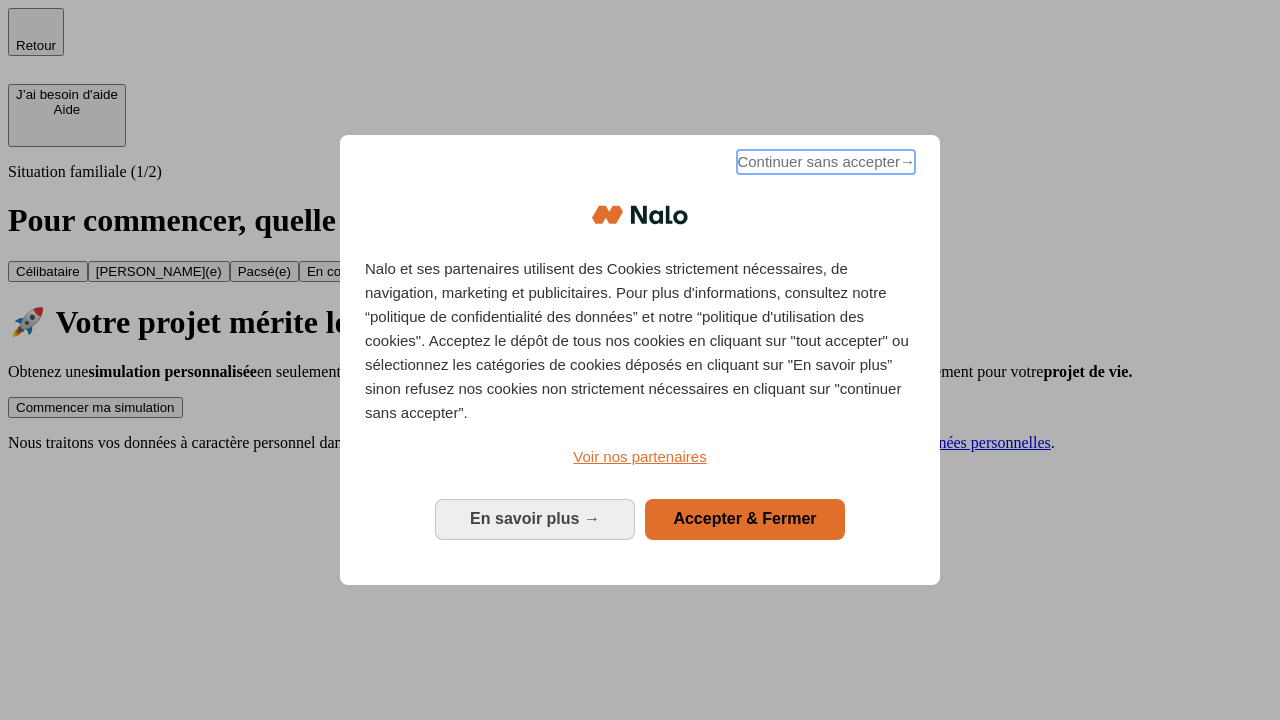 click on "Continuer sans accepter  →" at bounding box center [826, 162] 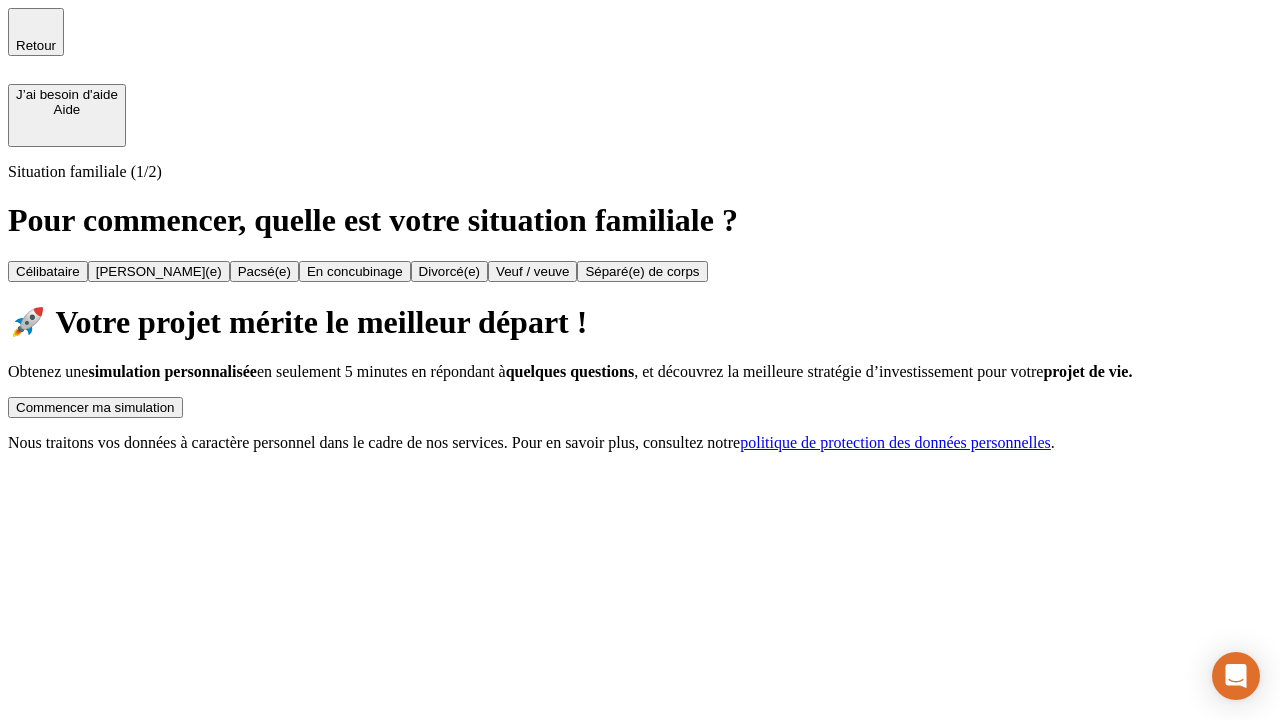 click on "Commencer ma simulation" at bounding box center [95, 407] 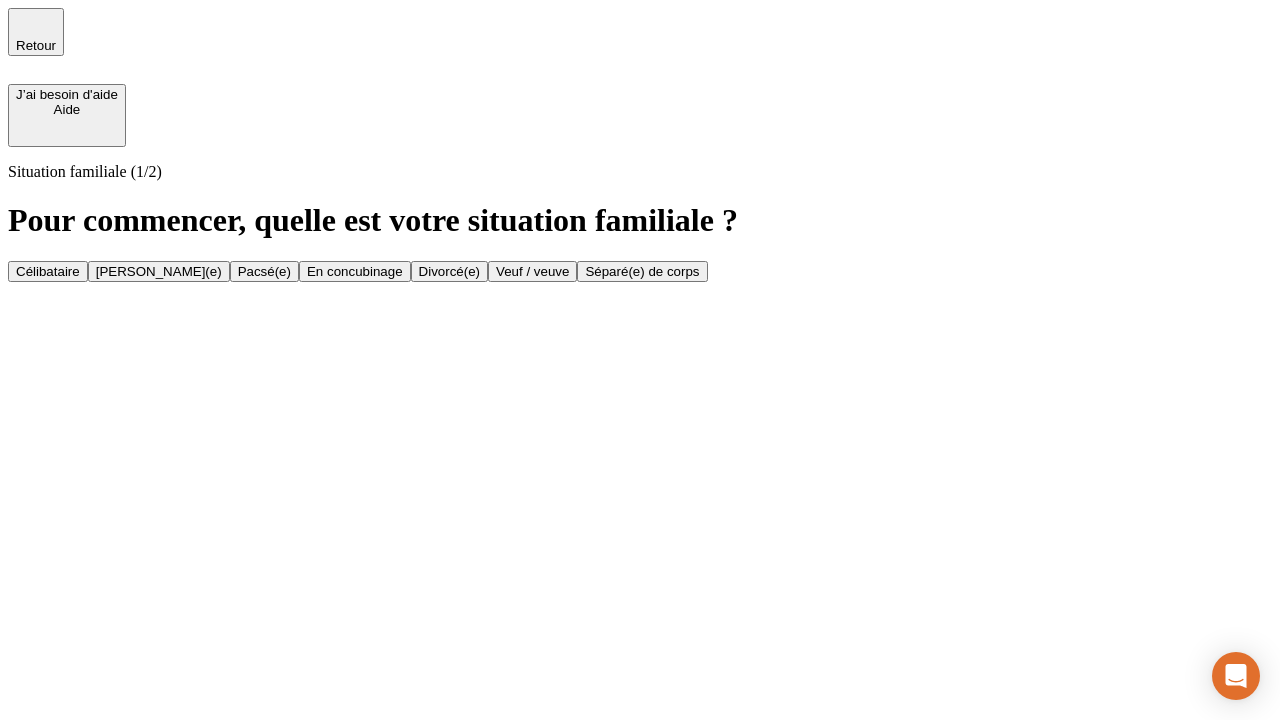 click on "Veuf / veuve" at bounding box center [532, 271] 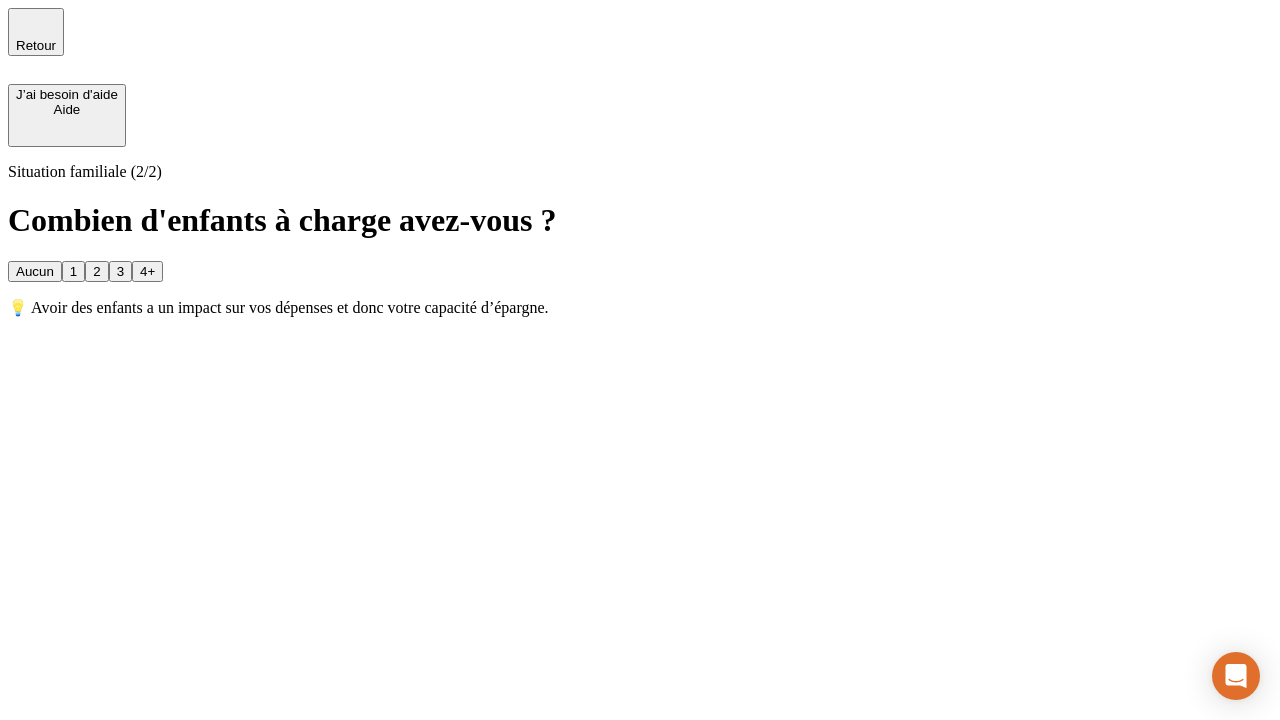 click on "1" at bounding box center [73, 271] 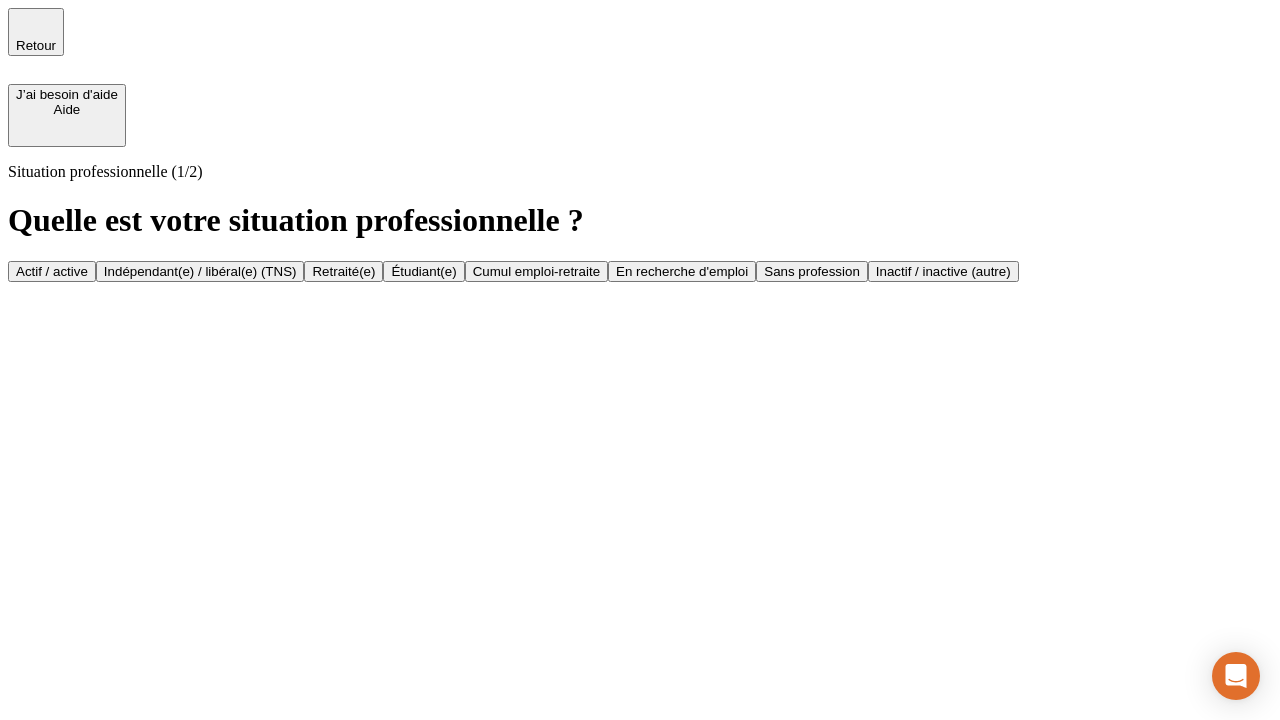 click on "Retraité(e)" at bounding box center (343, 271) 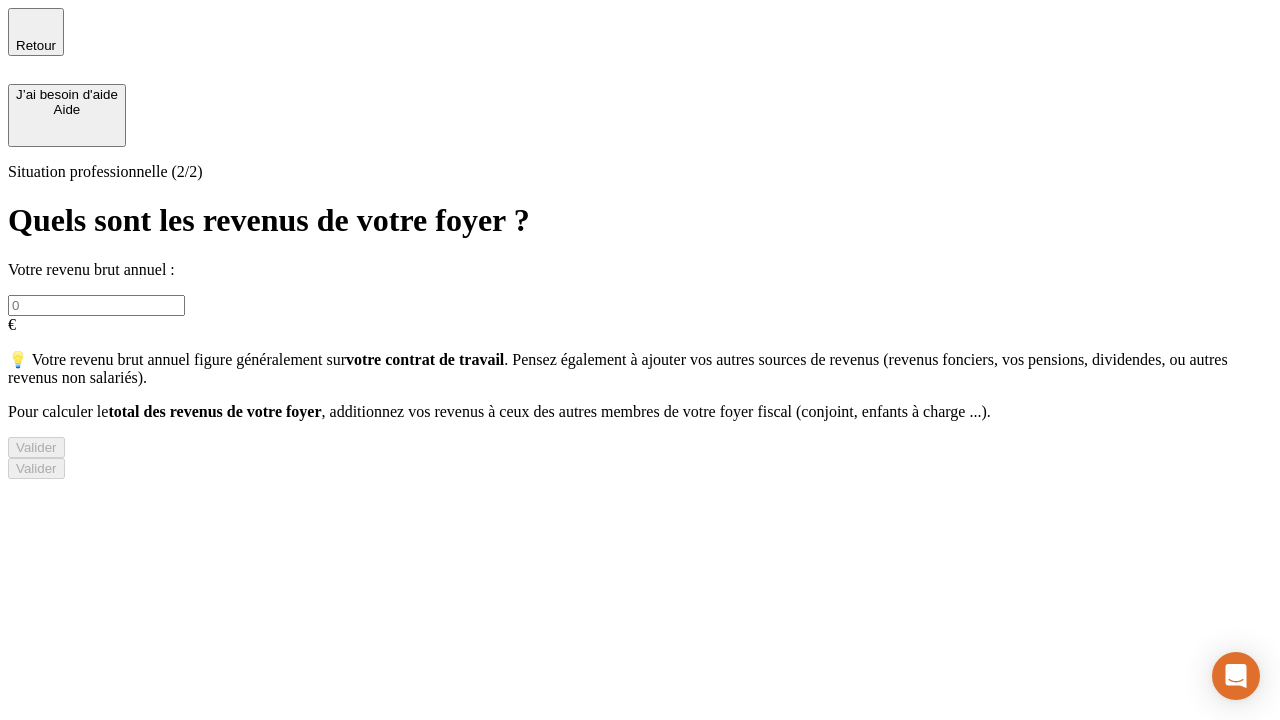 click at bounding box center (96, 305) 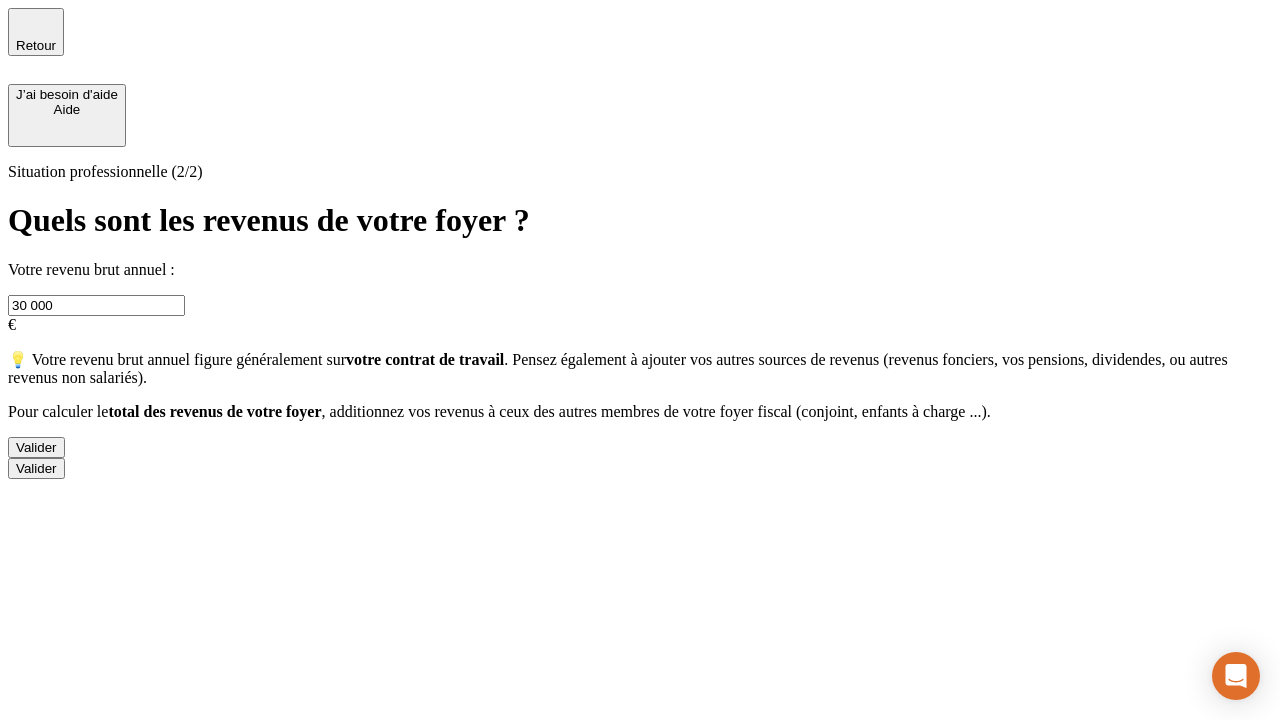 click on "Valider" at bounding box center [36, 447] 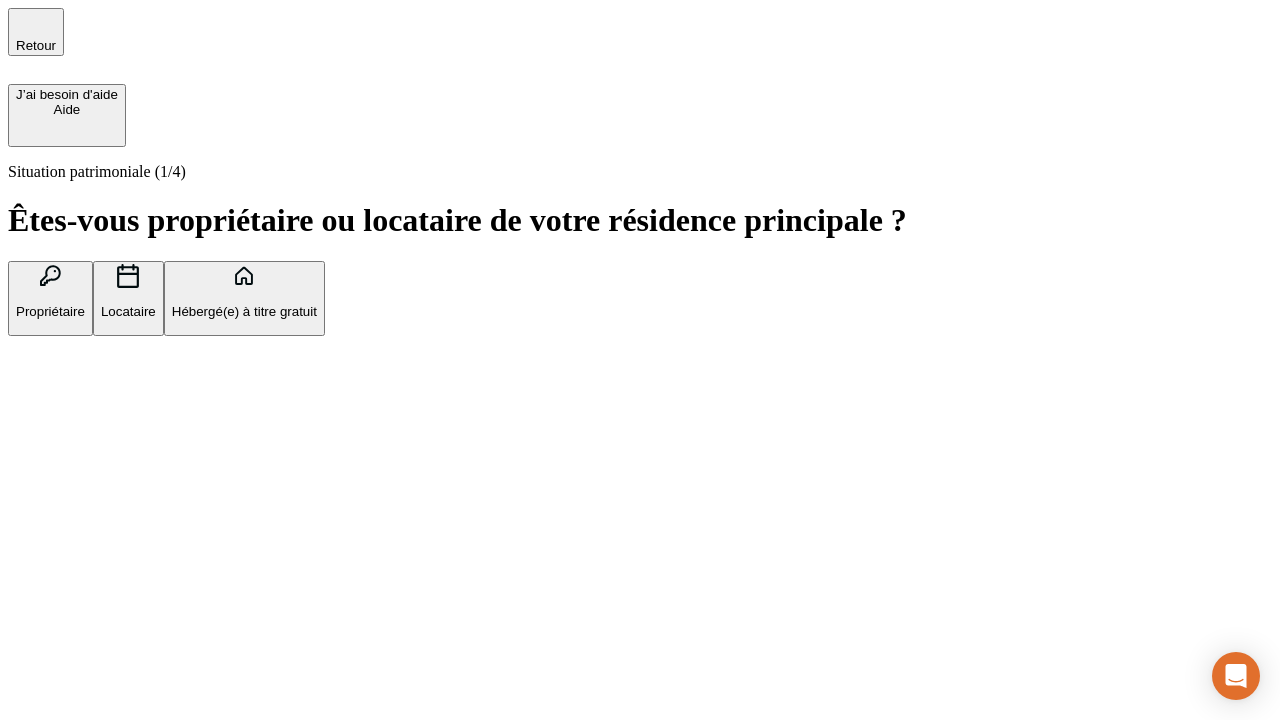 click on "Locataire" at bounding box center (128, 311) 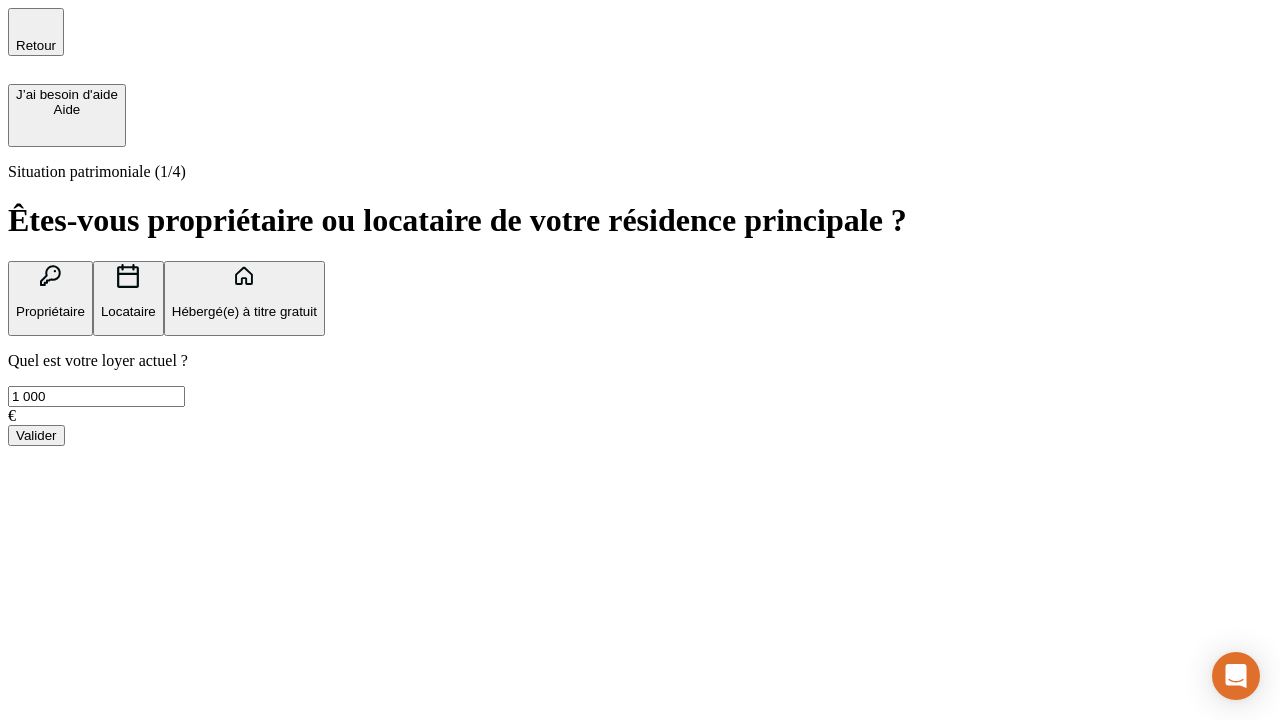 type on "1 000" 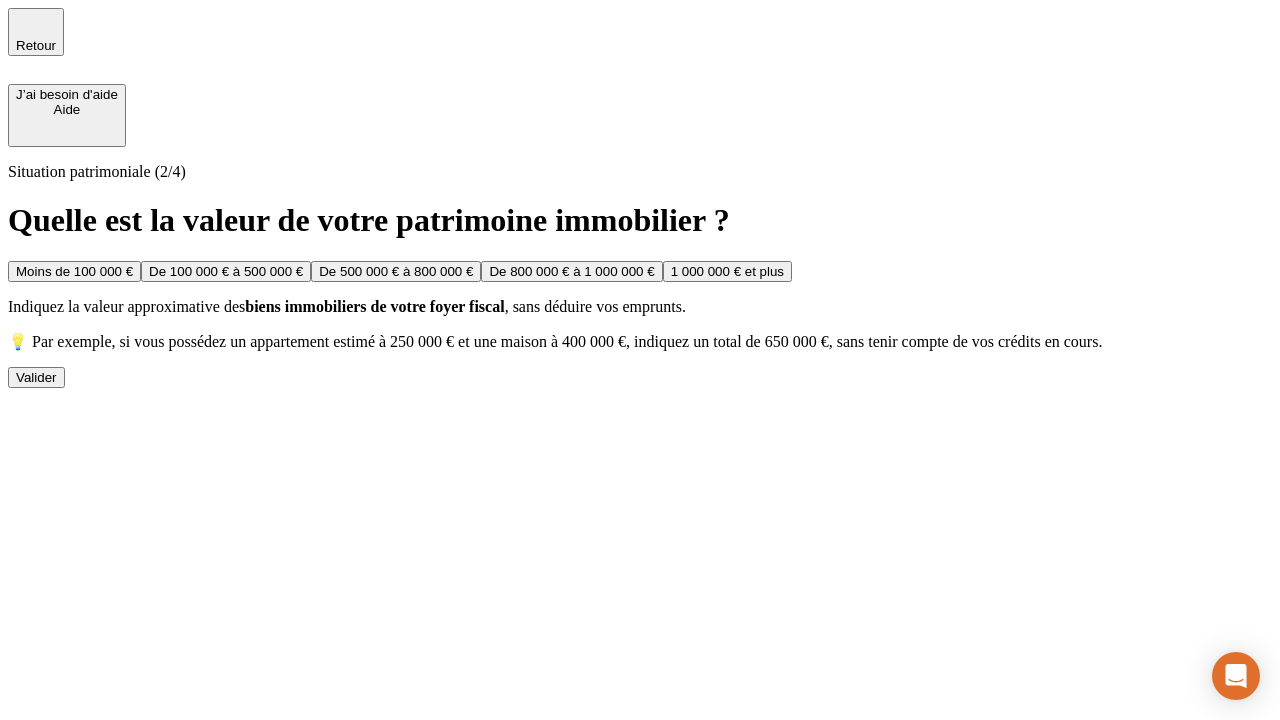 click on "Moins de 100 000 €" at bounding box center (74, 271) 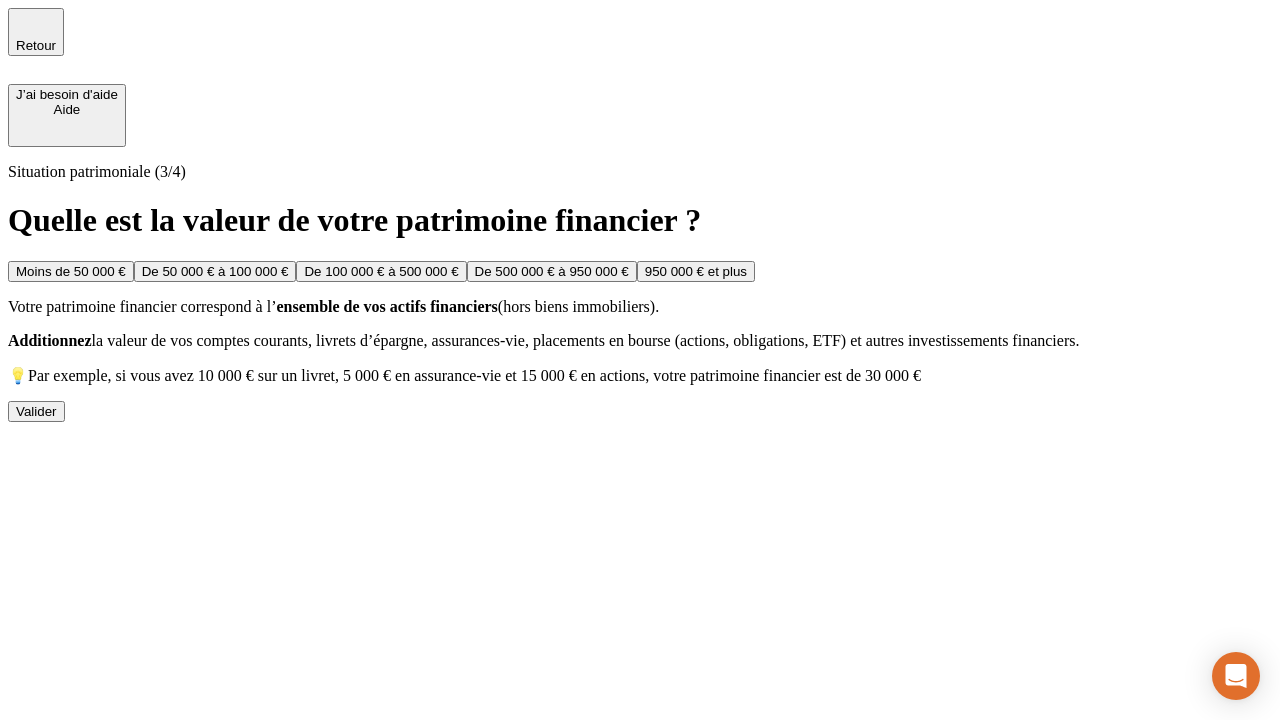 click on "Moins de 50 000 €" at bounding box center [71, 271] 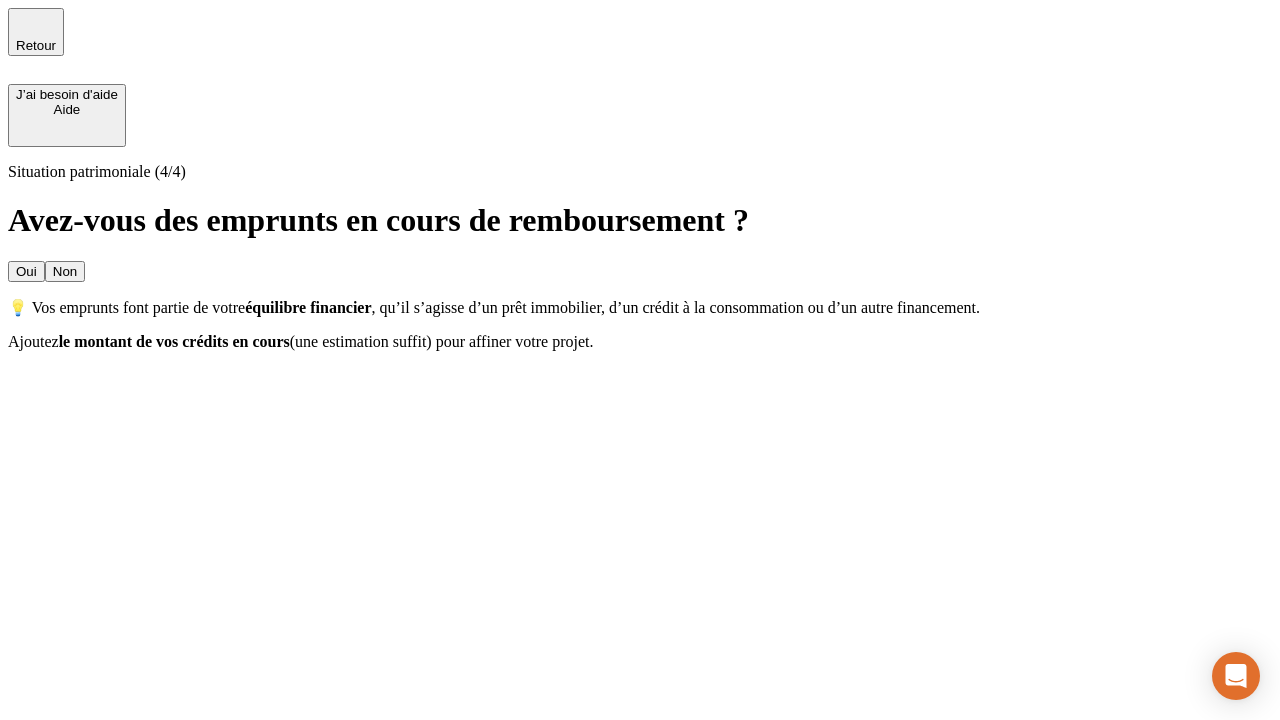 click on "Non" at bounding box center [65, 271] 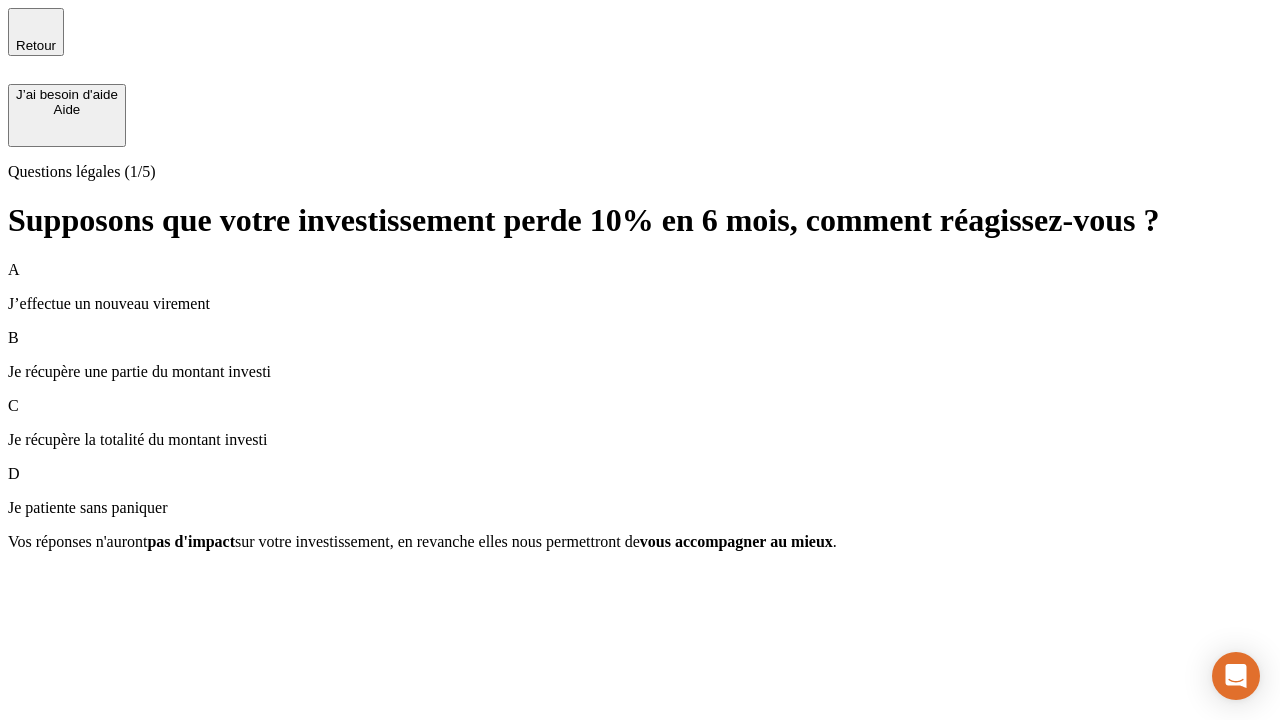 click on "Je récupère une partie du montant investi" at bounding box center [640, 372] 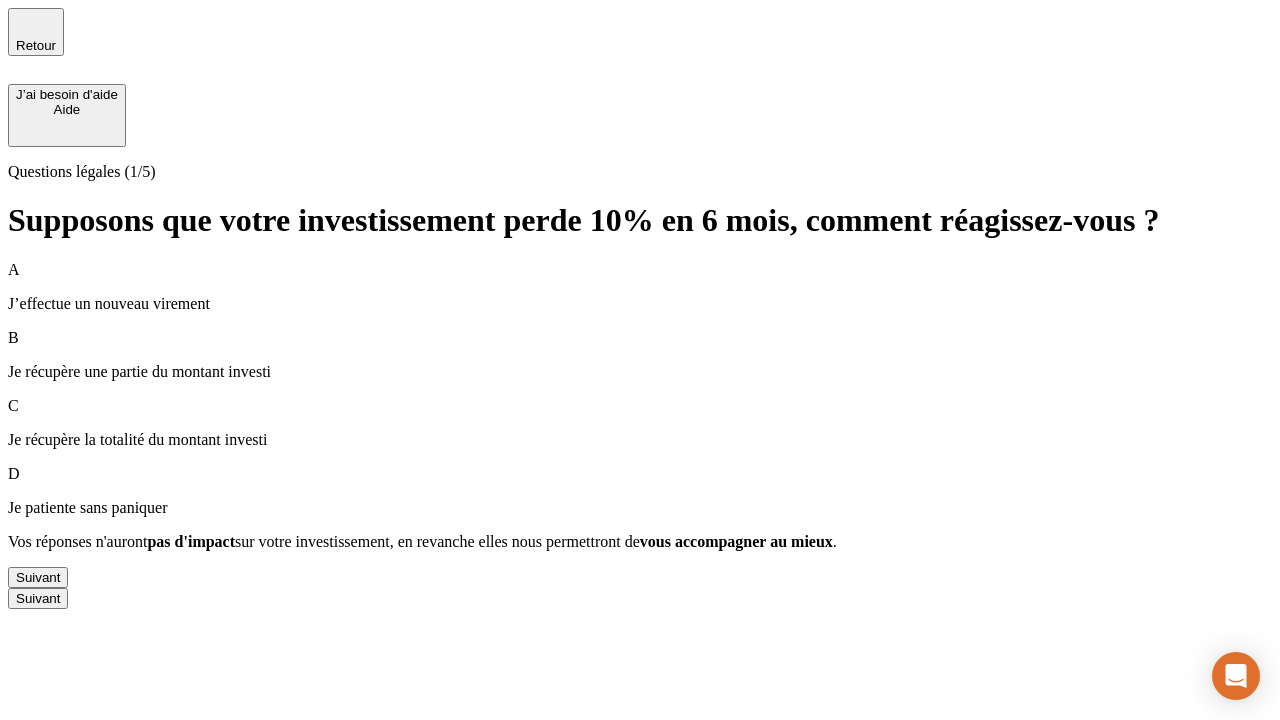 click on "Suivant" at bounding box center [38, 577] 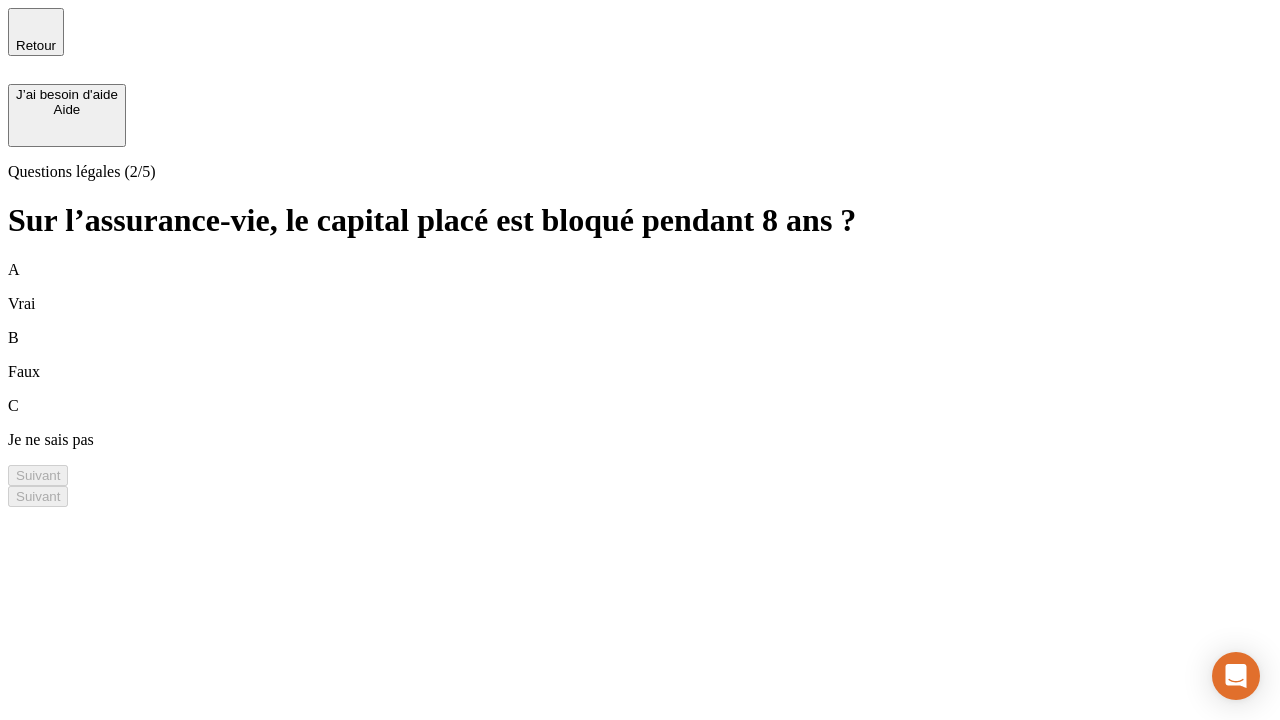 click on "B Faux" at bounding box center (640, 355) 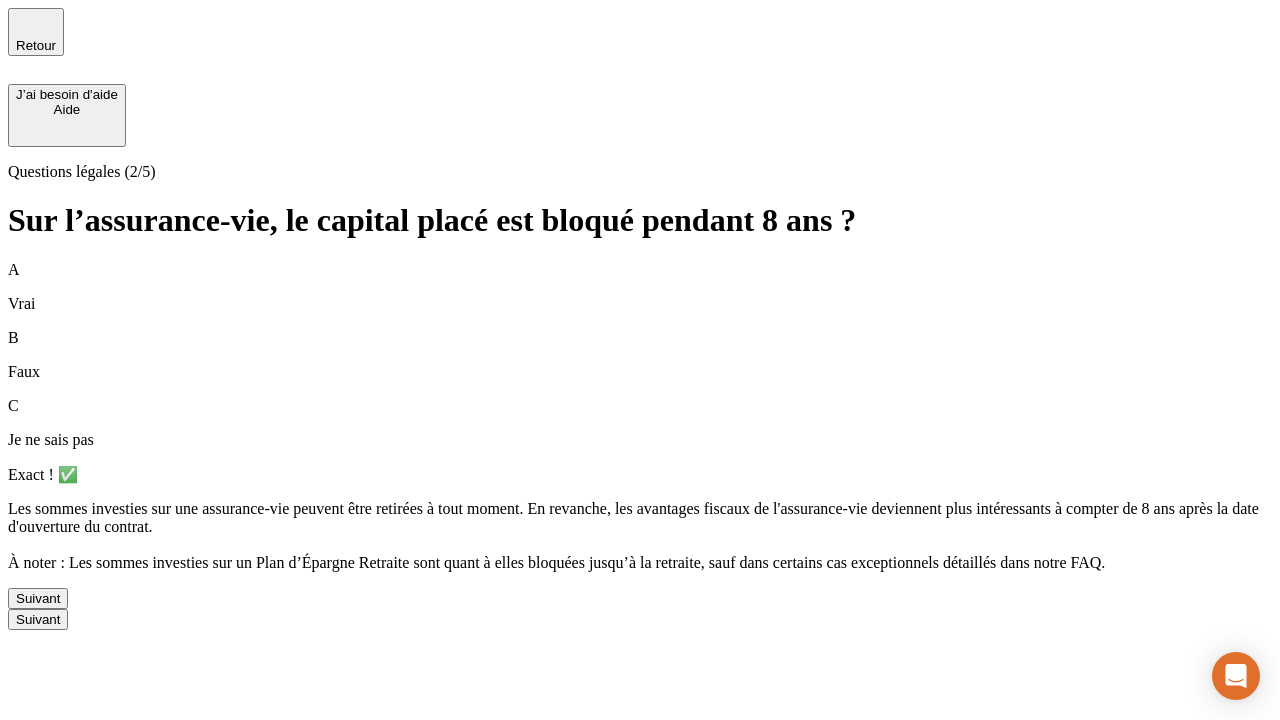 click on "Suivant" at bounding box center (38, 598) 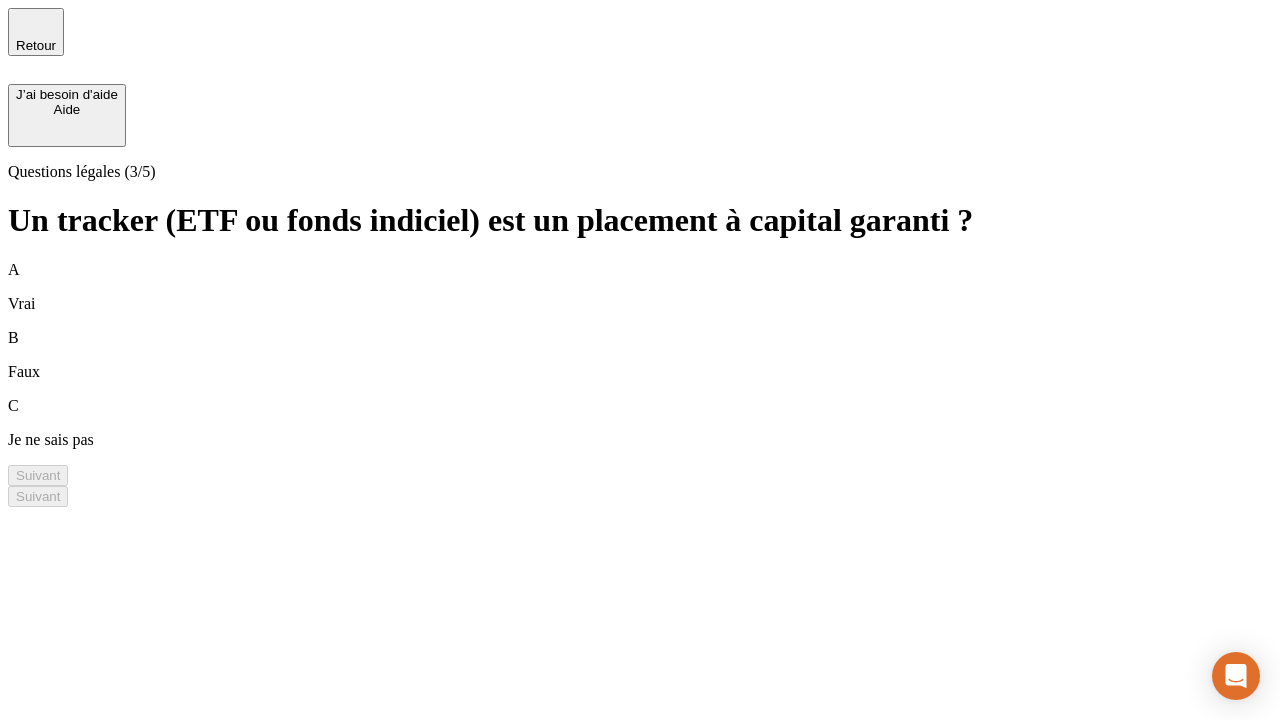click on "B Faux" at bounding box center (640, 355) 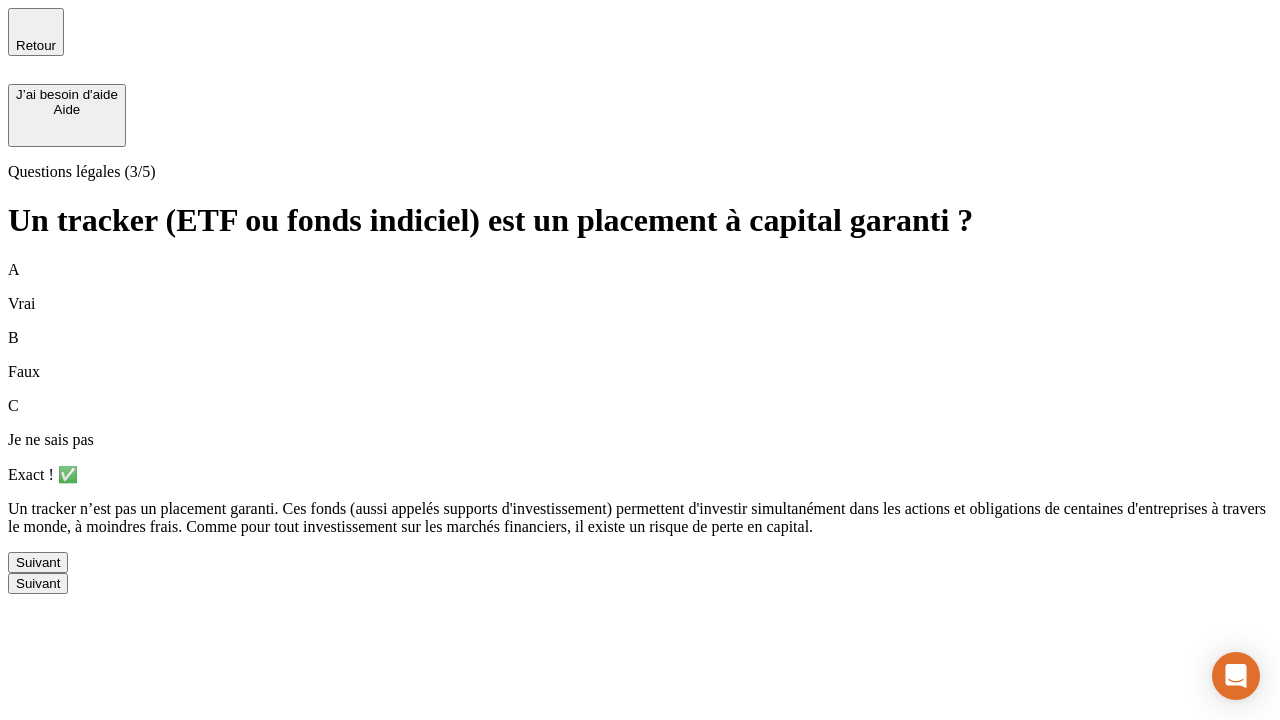 click on "Suivant" at bounding box center (38, 562) 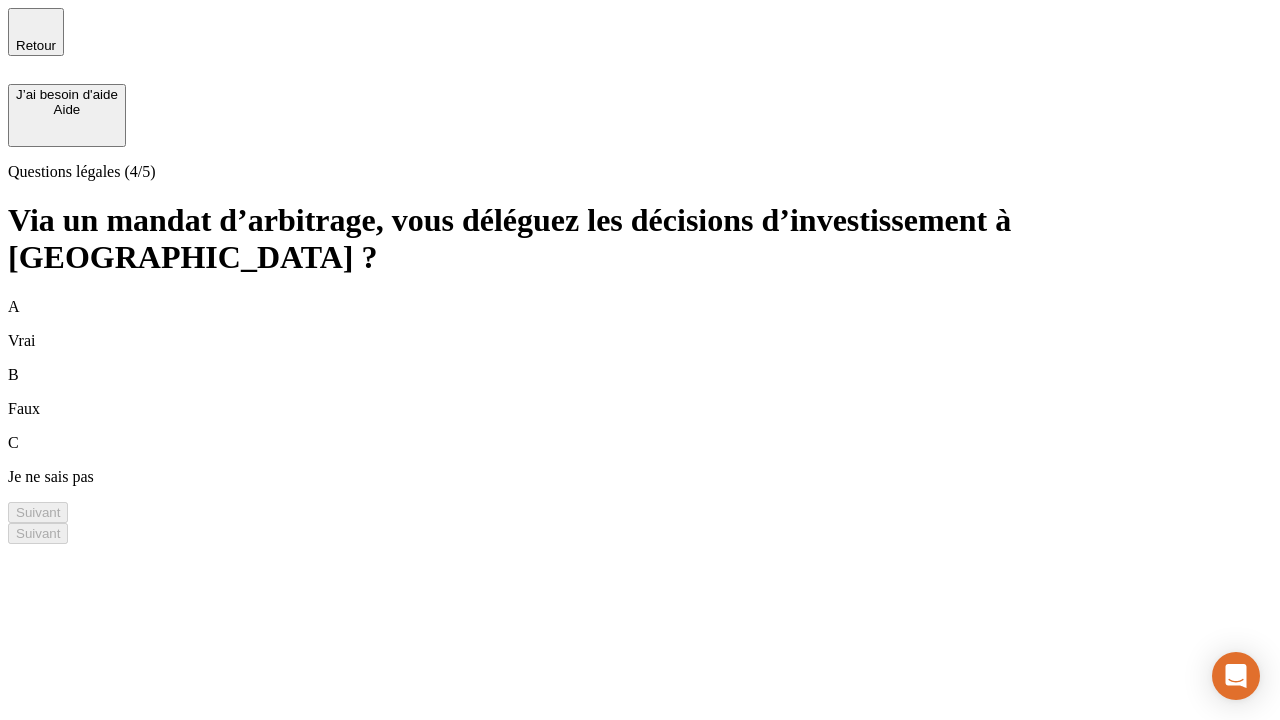click on "A Vrai" at bounding box center [640, 324] 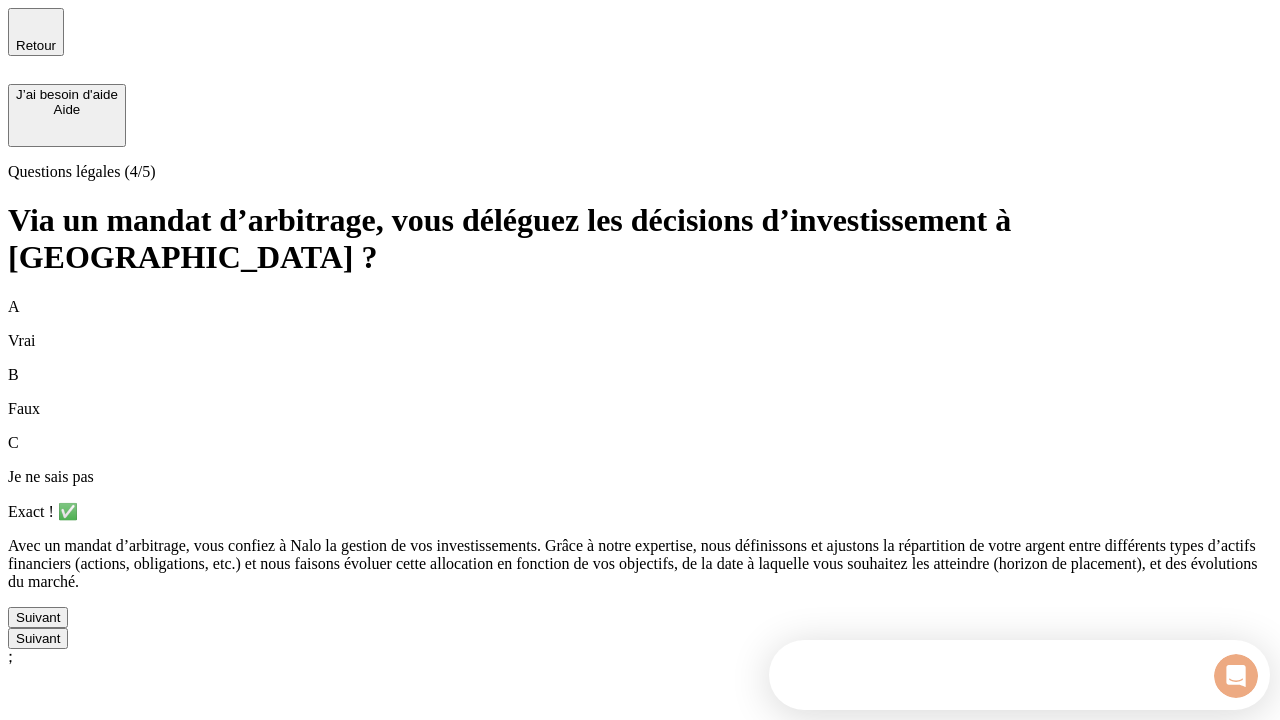 click on "Suivant" at bounding box center (38, 617) 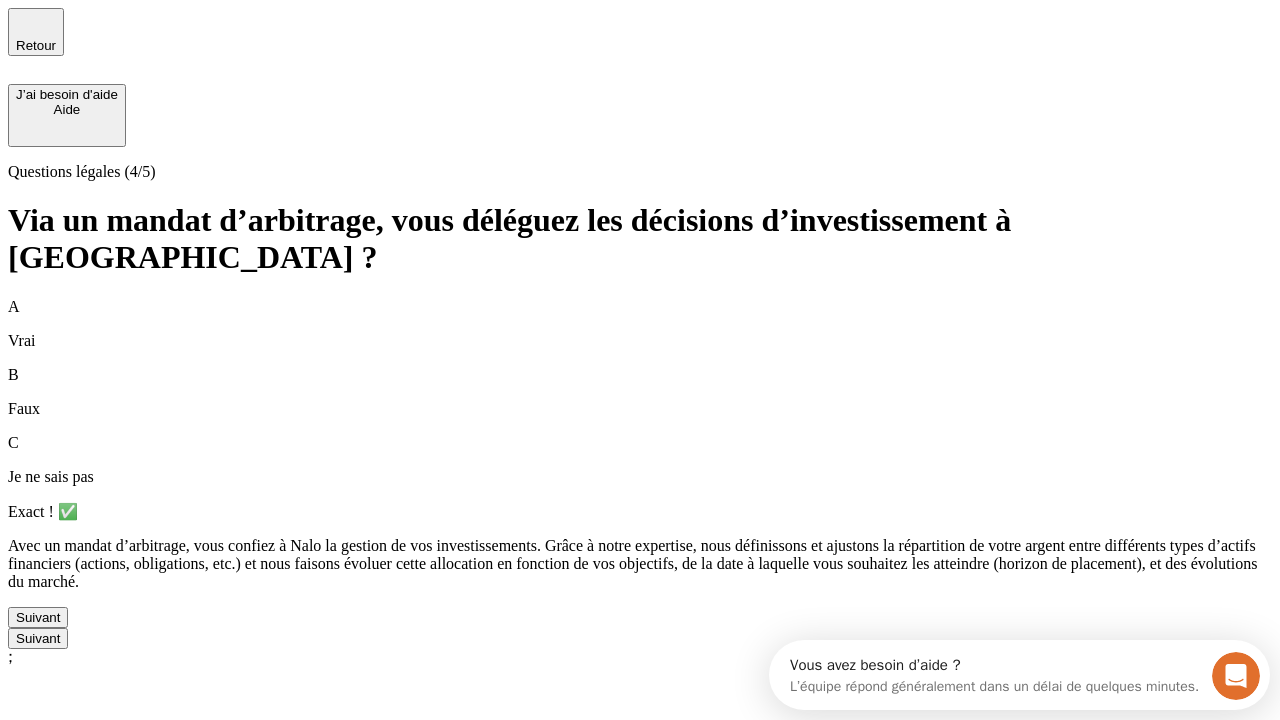 scroll, scrollTop: 0, scrollLeft: 0, axis: both 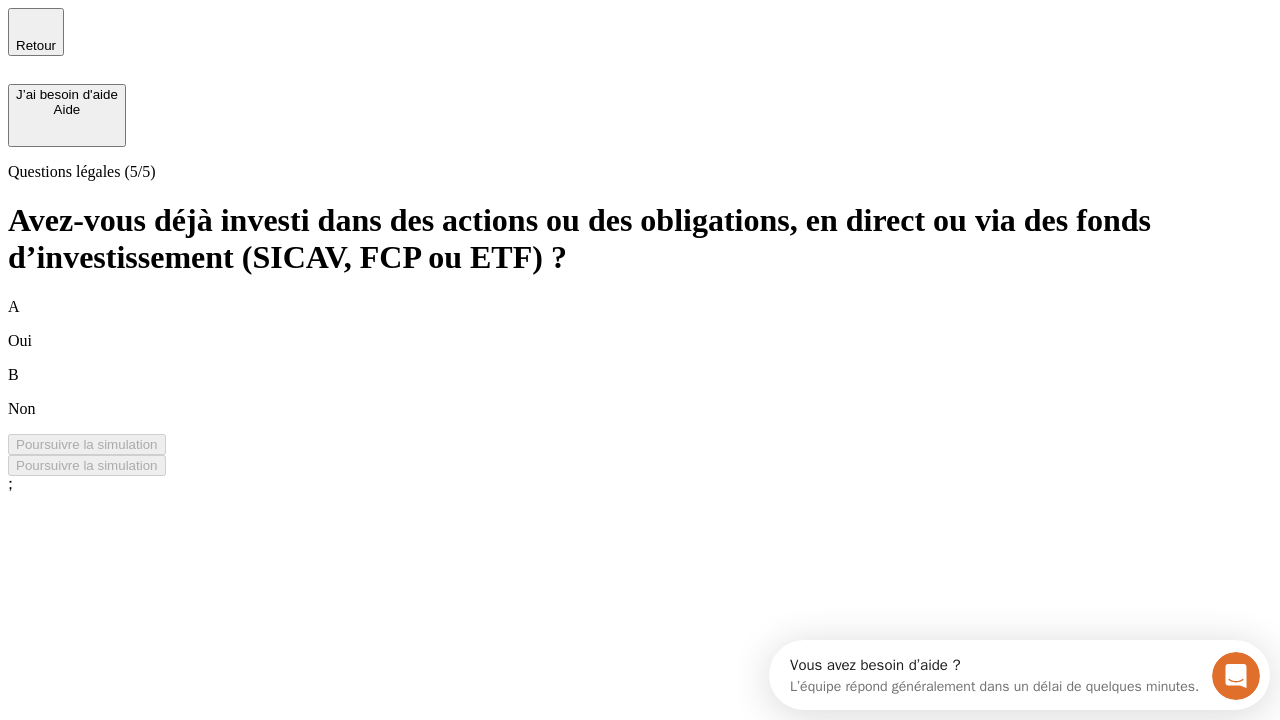 click on "A Oui" at bounding box center (640, 324) 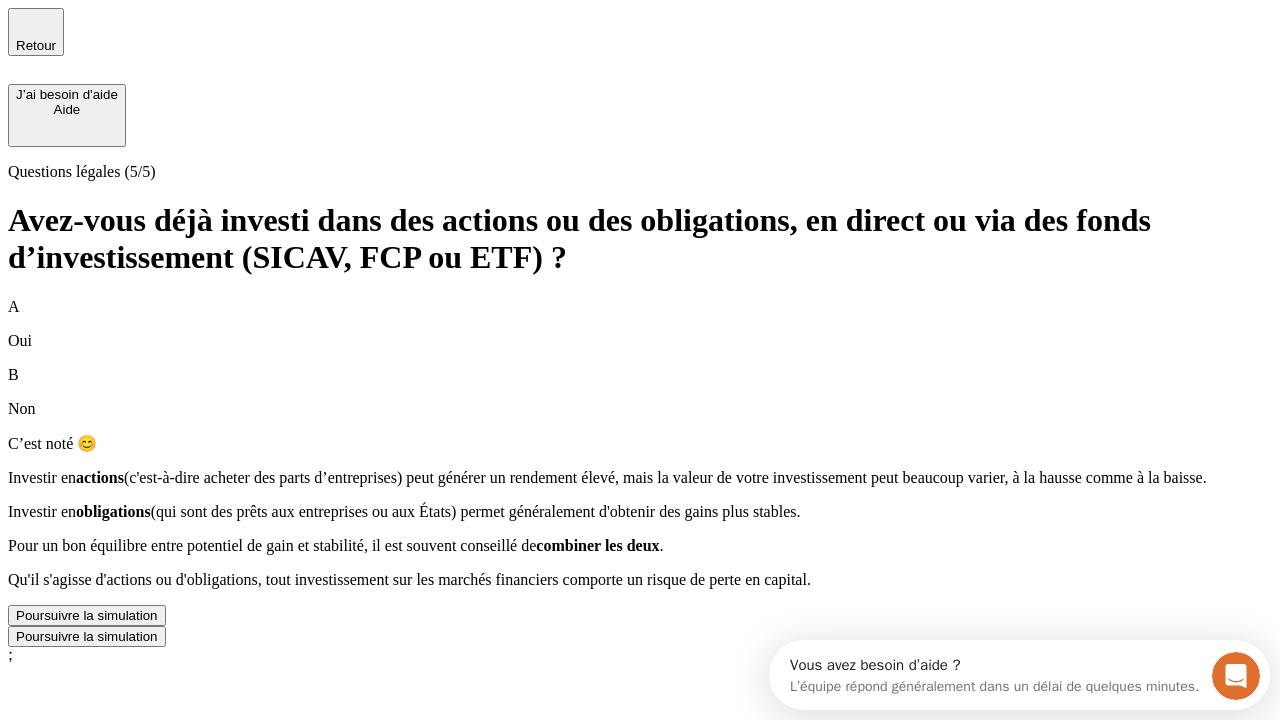 click on "Poursuivre la simulation" at bounding box center [87, 615] 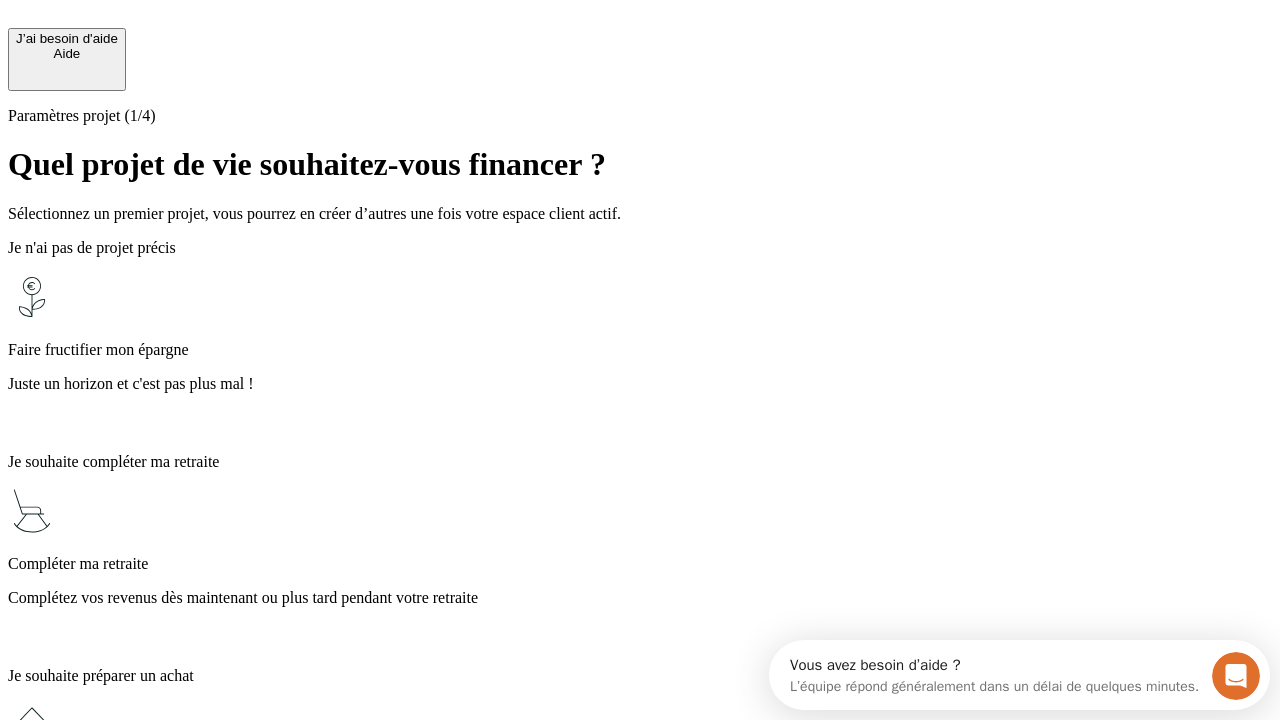 click on "Complétez vos revenus dès maintenant ou plus tard pendant votre retraite" at bounding box center [640, 598] 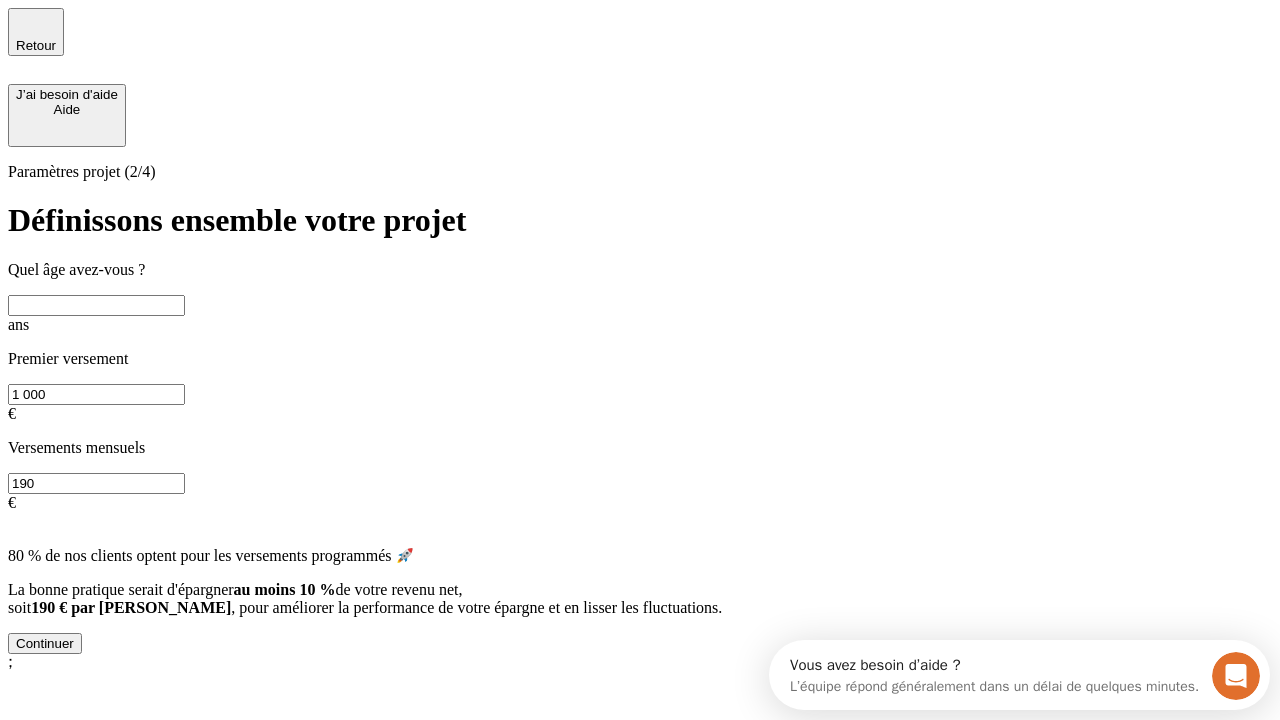 scroll, scrollTop: 18, scrollLeft: 0, axis: vertical 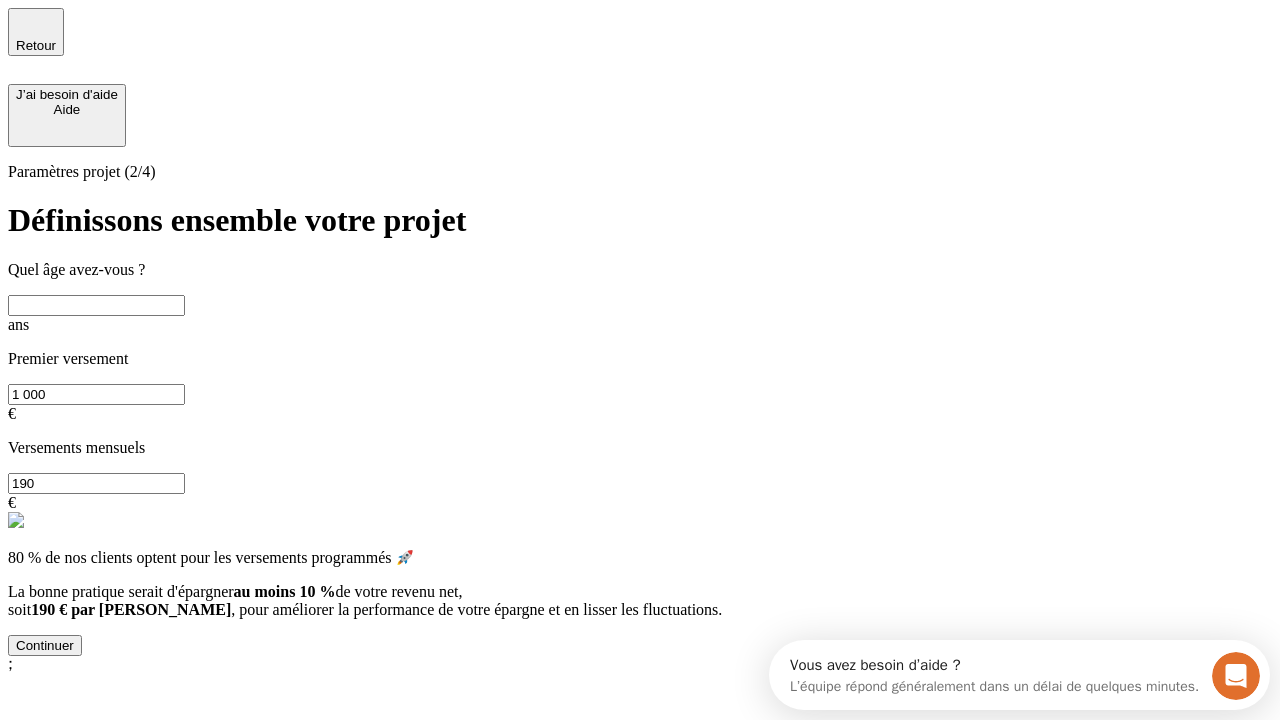 click at bounding box center (96, 305) 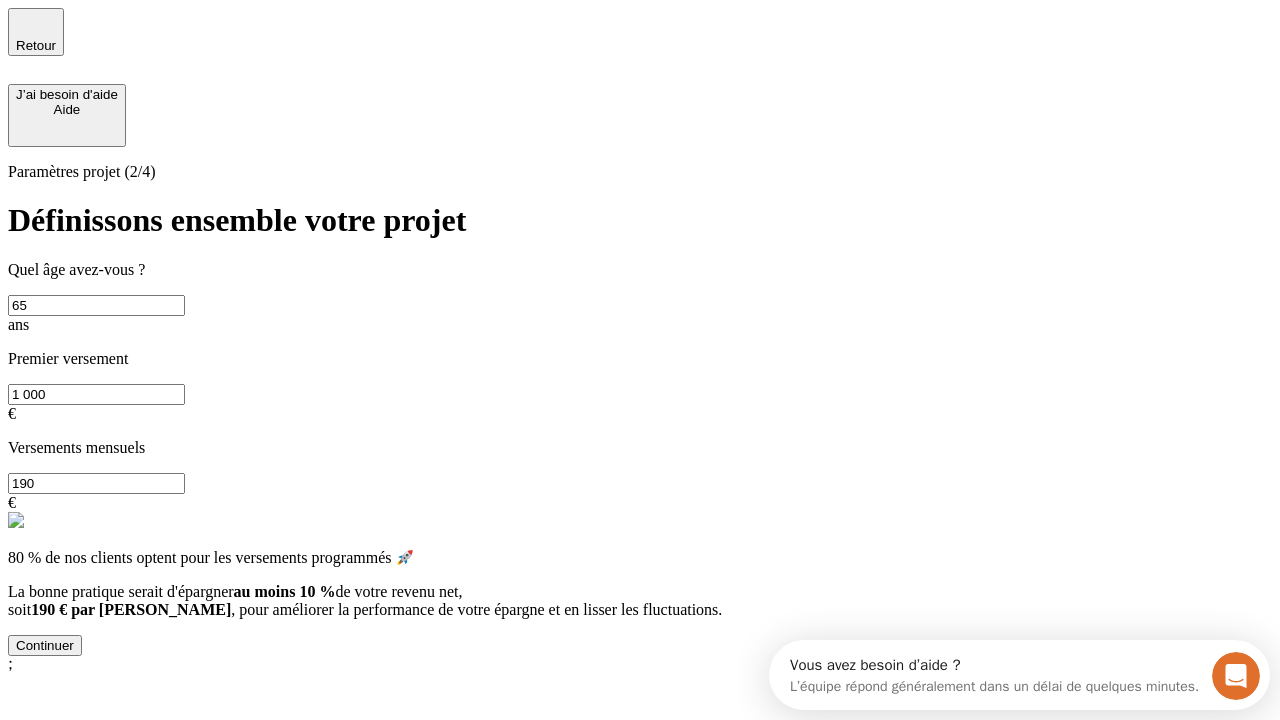 type on "65" 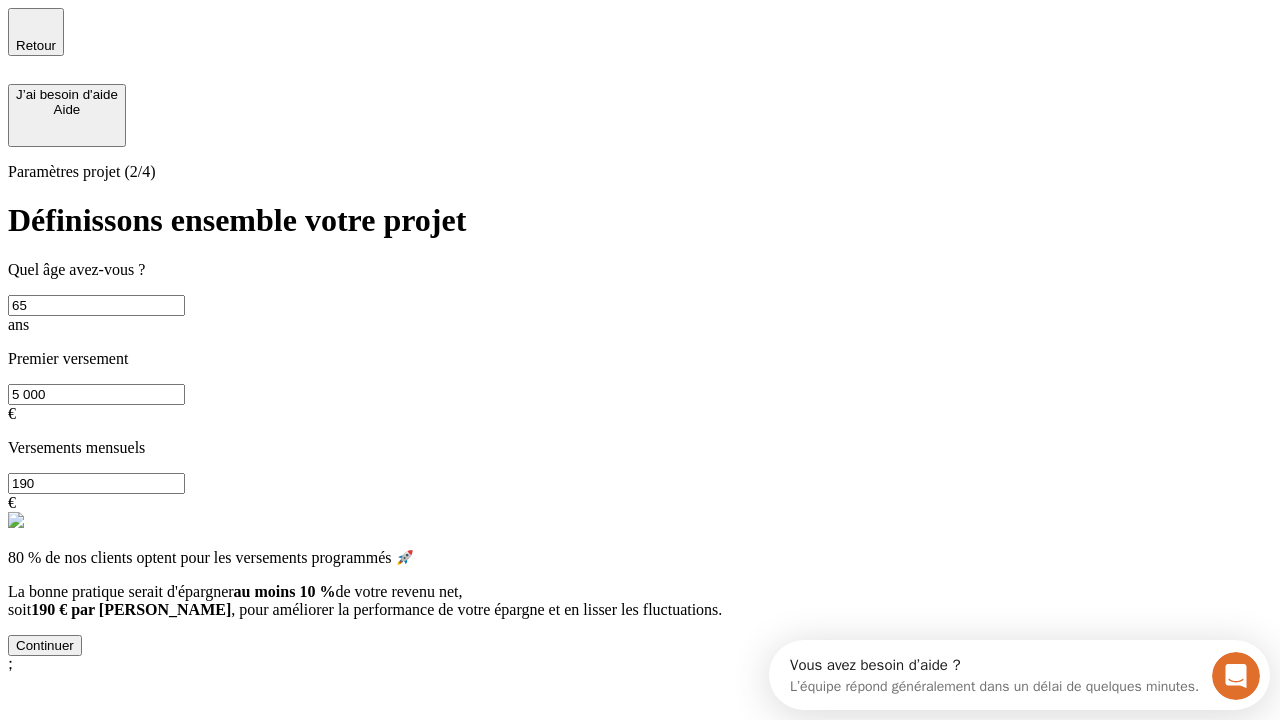 type on "5 000" 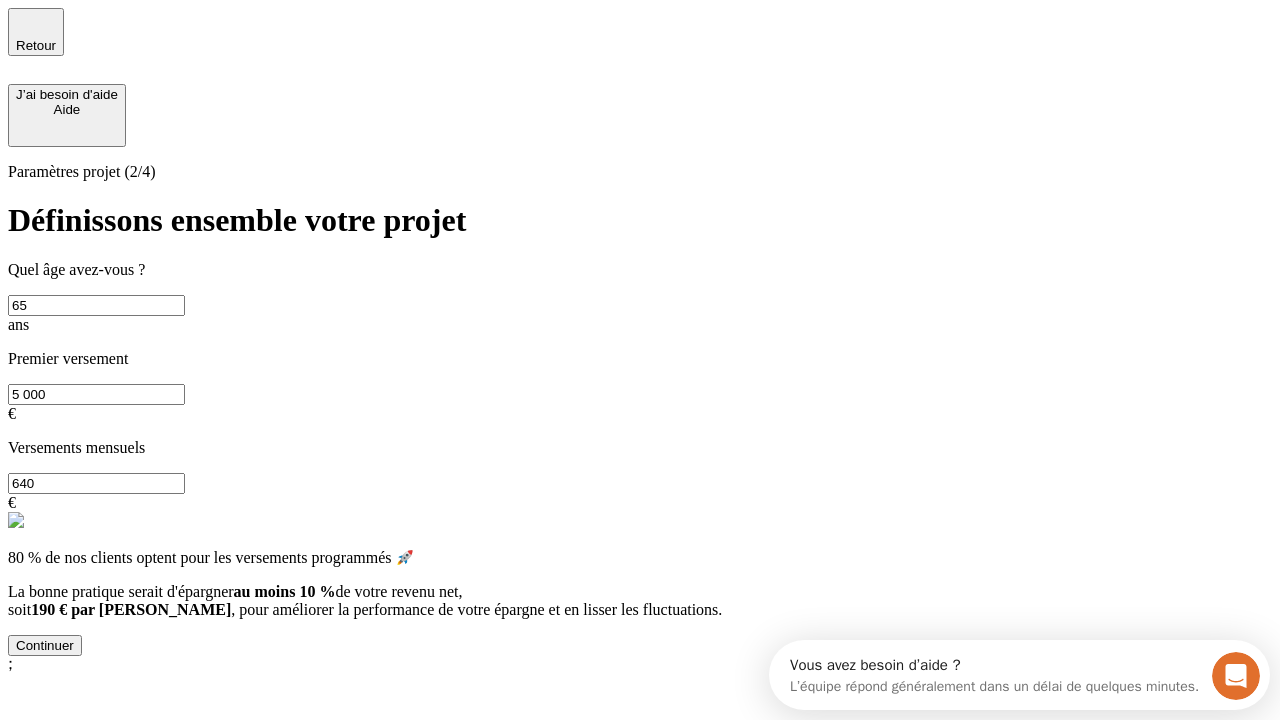 type on "640" 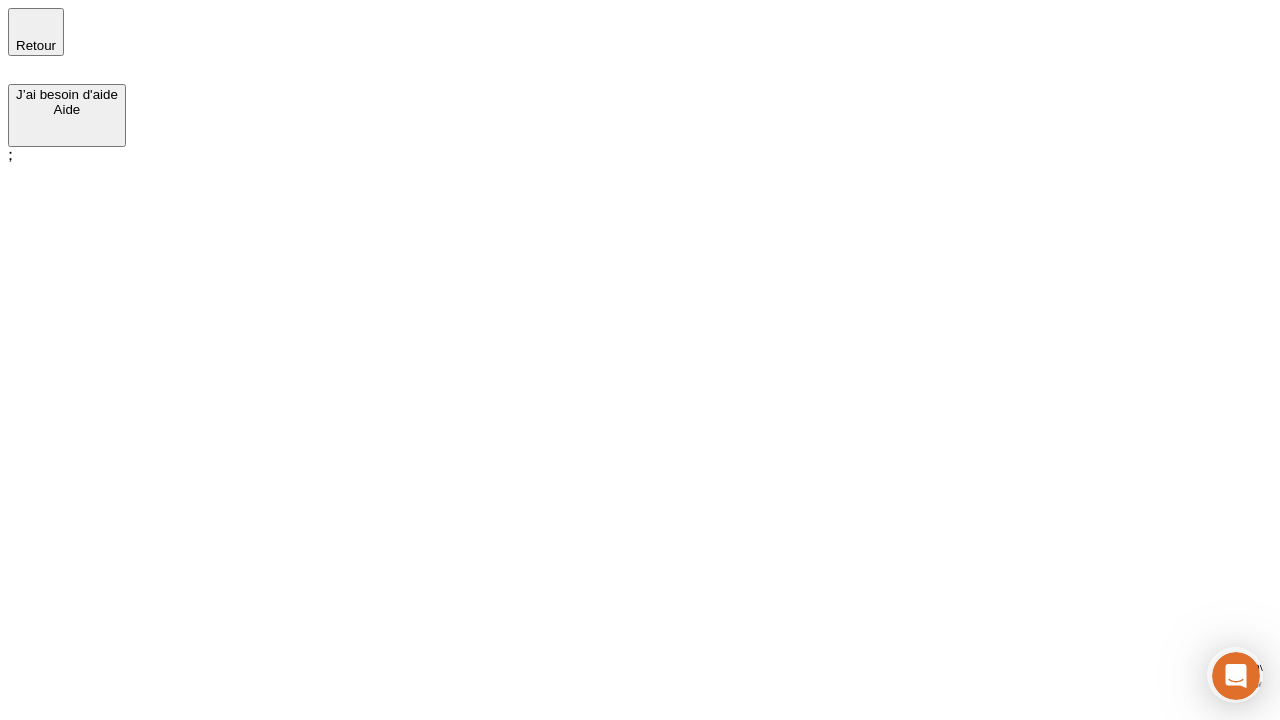scroll, scrollTop: 0, scrollLeft: 0, axis: both 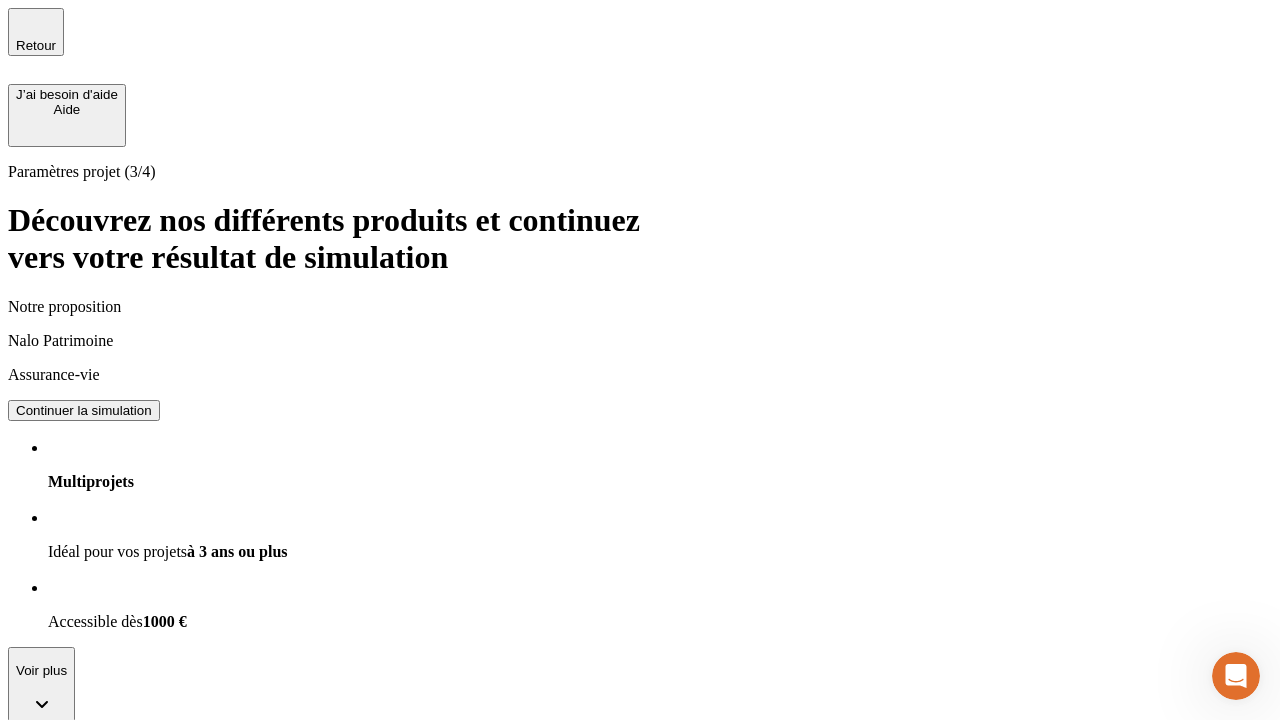 click on "Continuer la simulation" at bounding box center (84, 410) 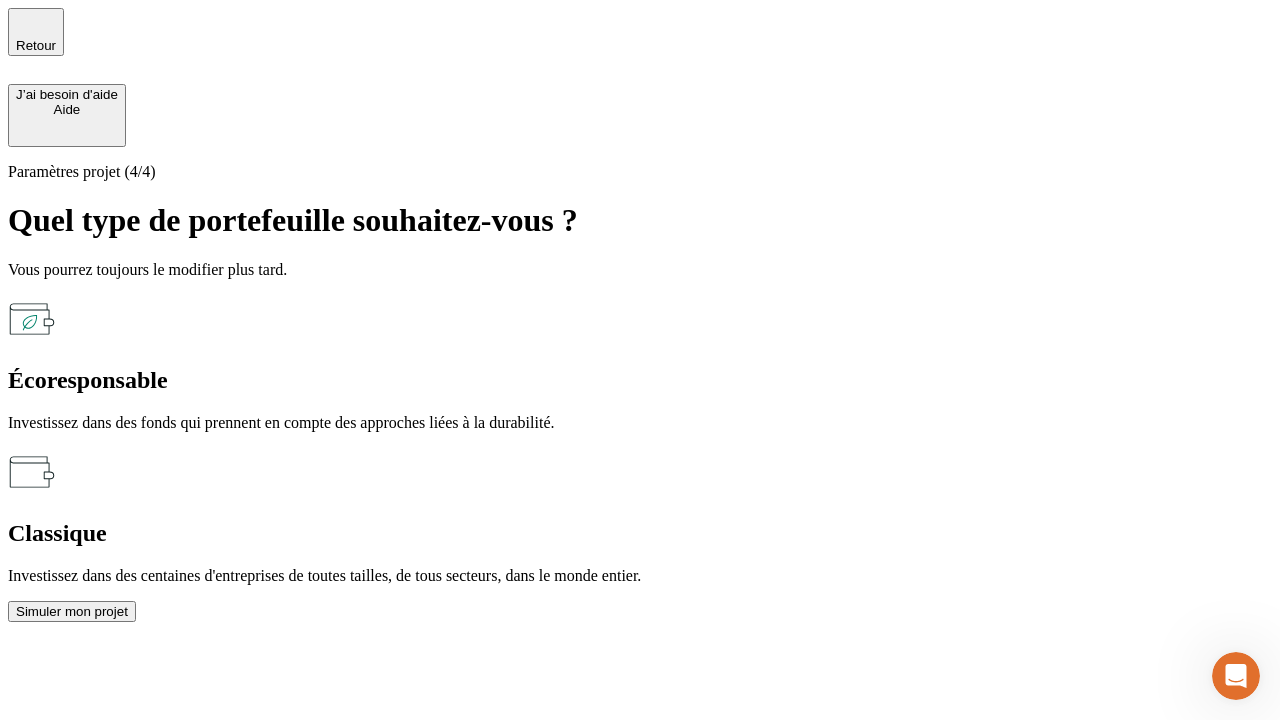 click on "Classique" at bounding box center (640, 533) 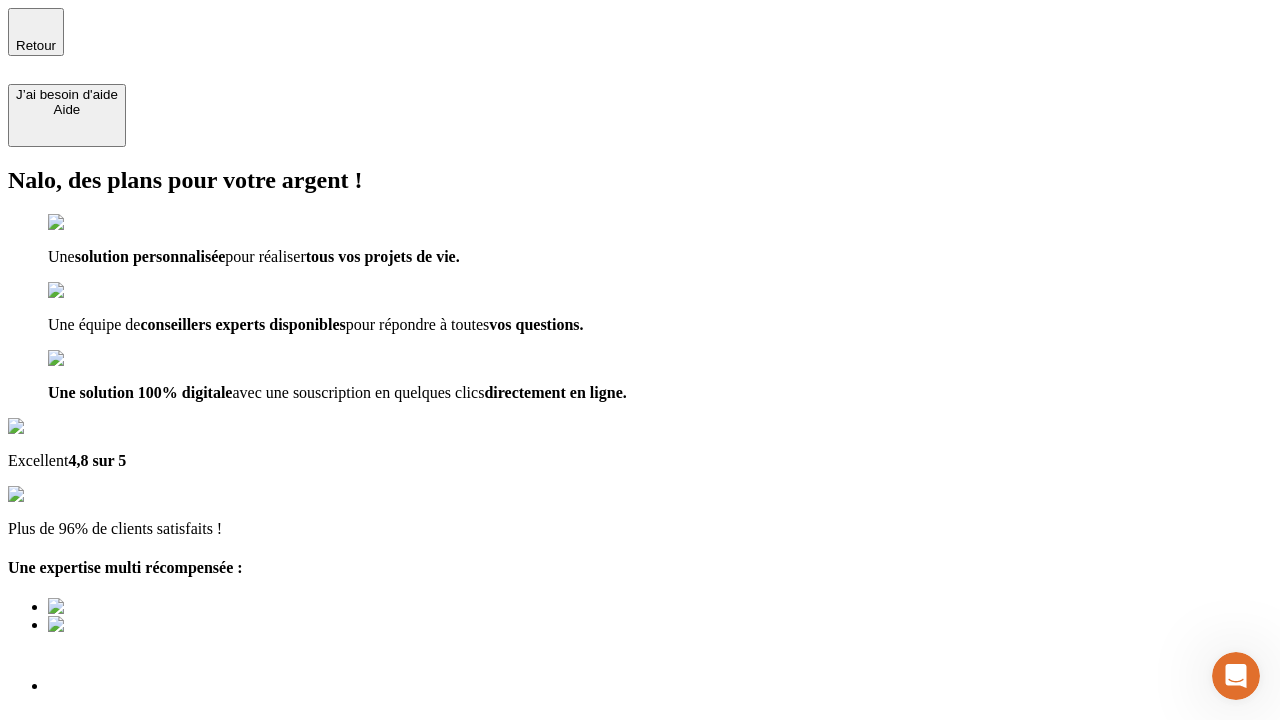 click on "Découvrir ma simulation" at bounding box center [87, 890] 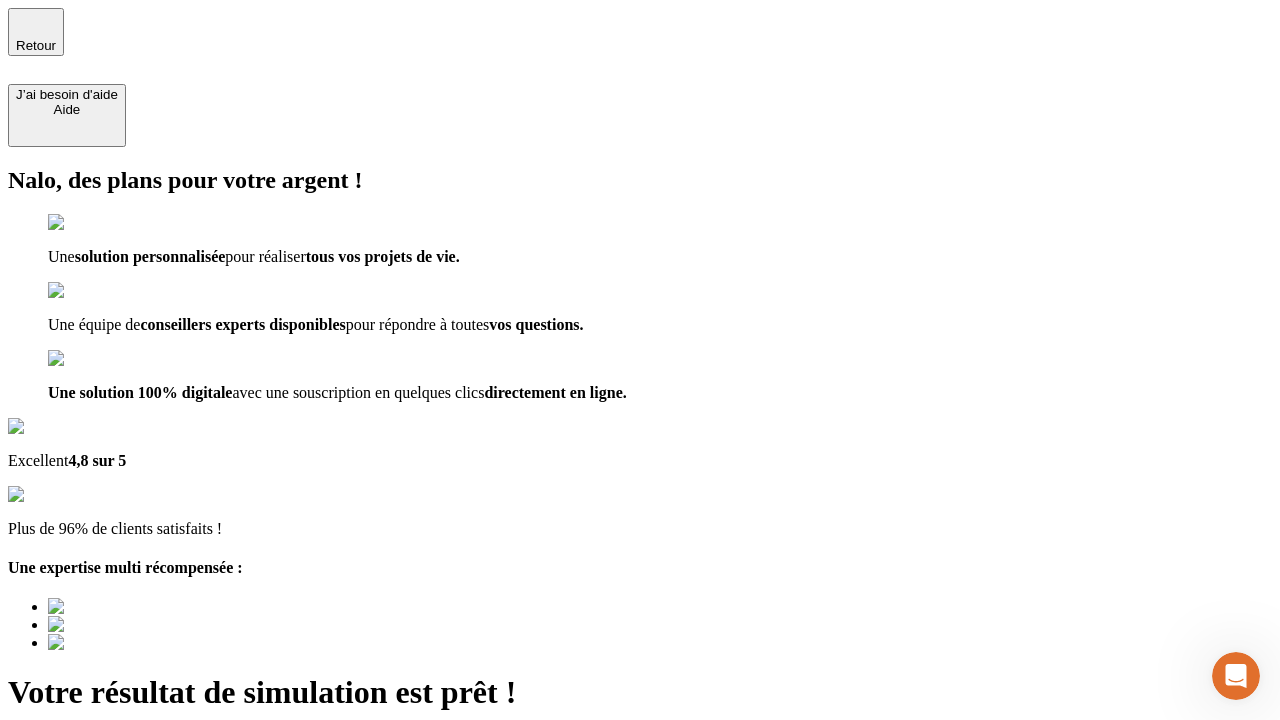 scroll, scrollTop: 0, scrollLeft: 5, axis: horizontal 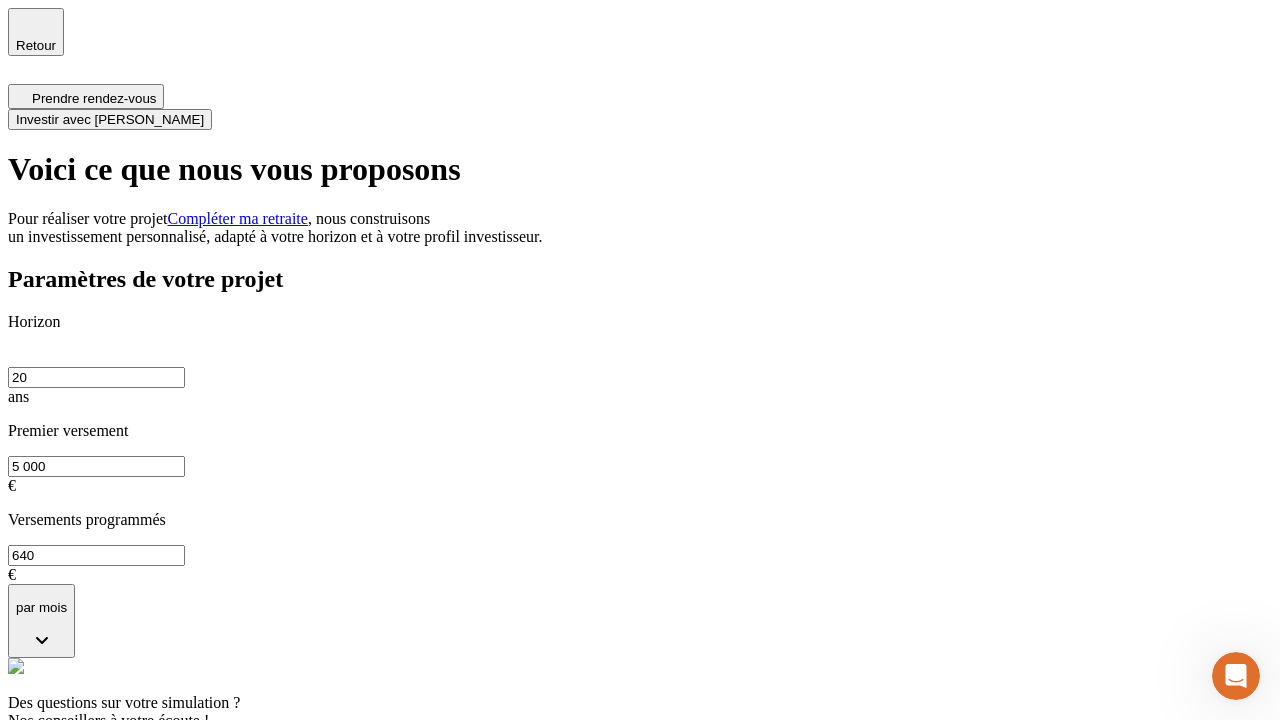 click on "Investir avec [PERSON_NAME]" at bounding box center [110, 119] 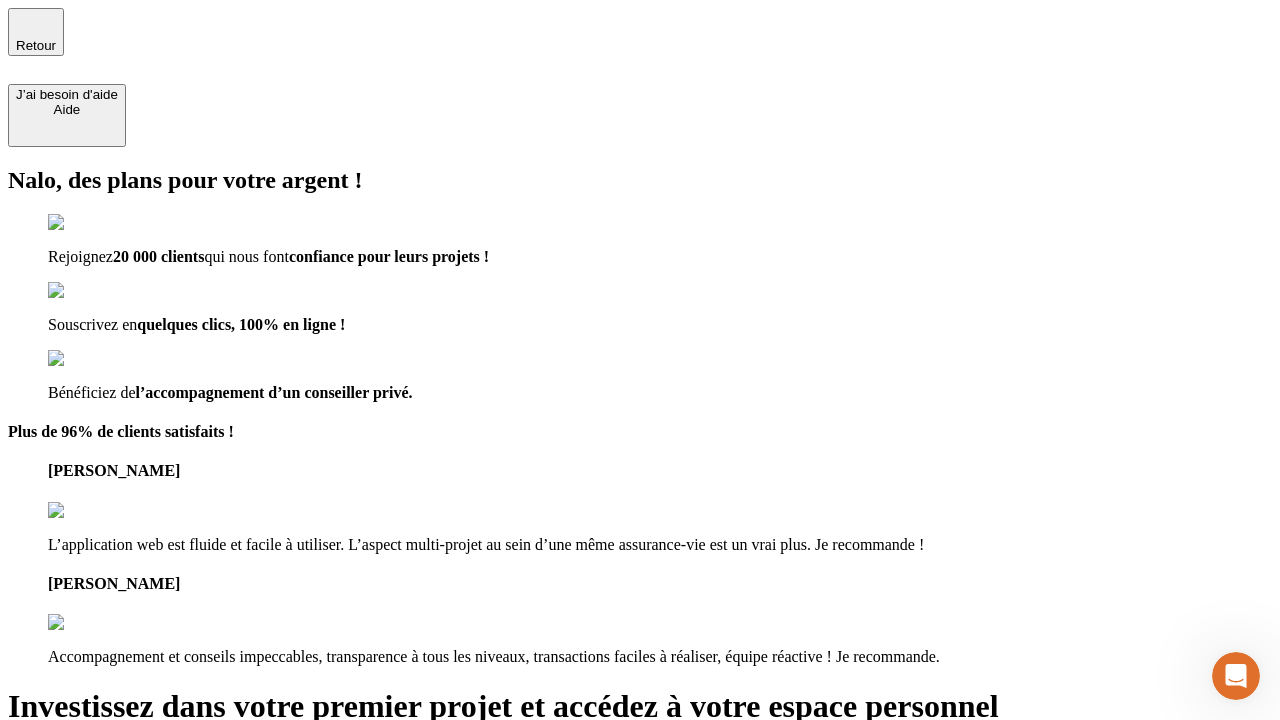 type on "[EMAIL_ADDRESS][DOMAIN_NAME]" 